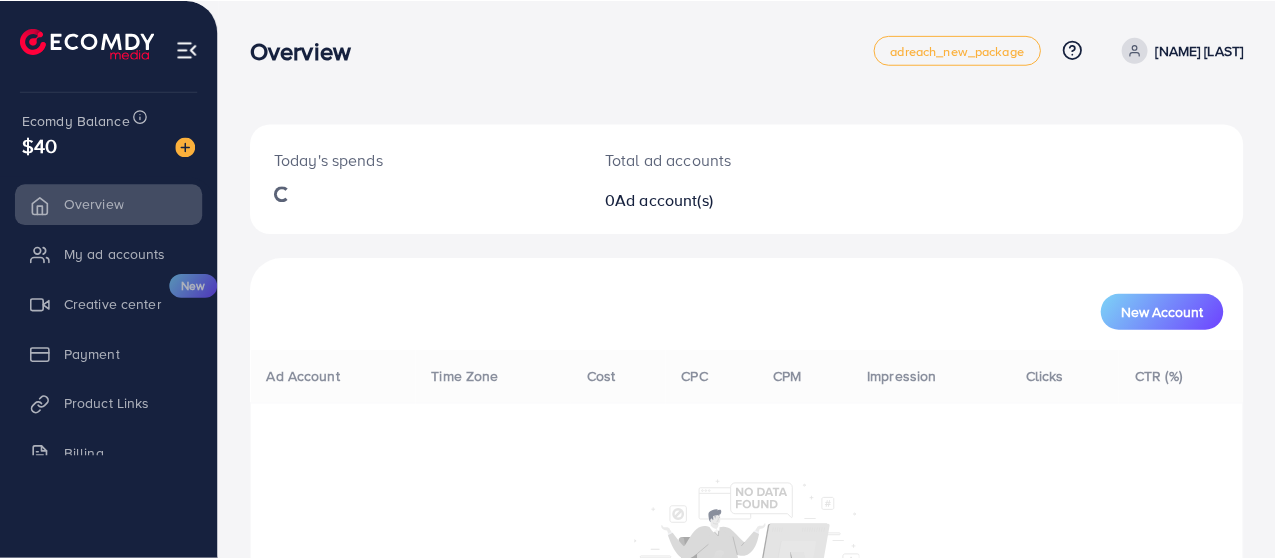 scroll, scrollTop: 0, scrollLeft: 0, axis: both 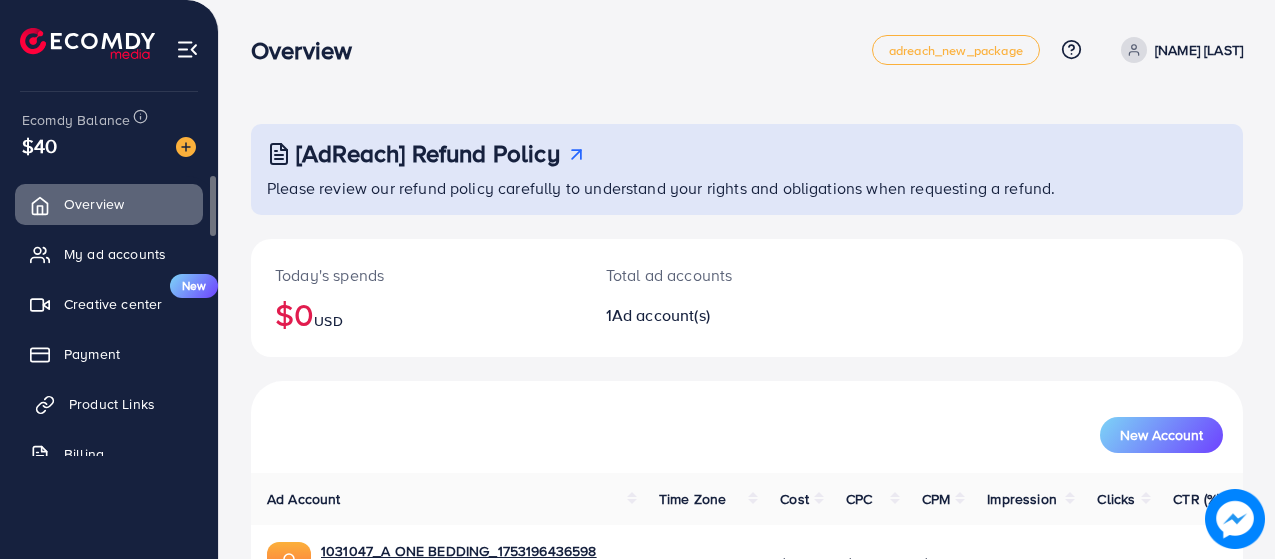 click on "Product Links" at bounding box center (112, 404) 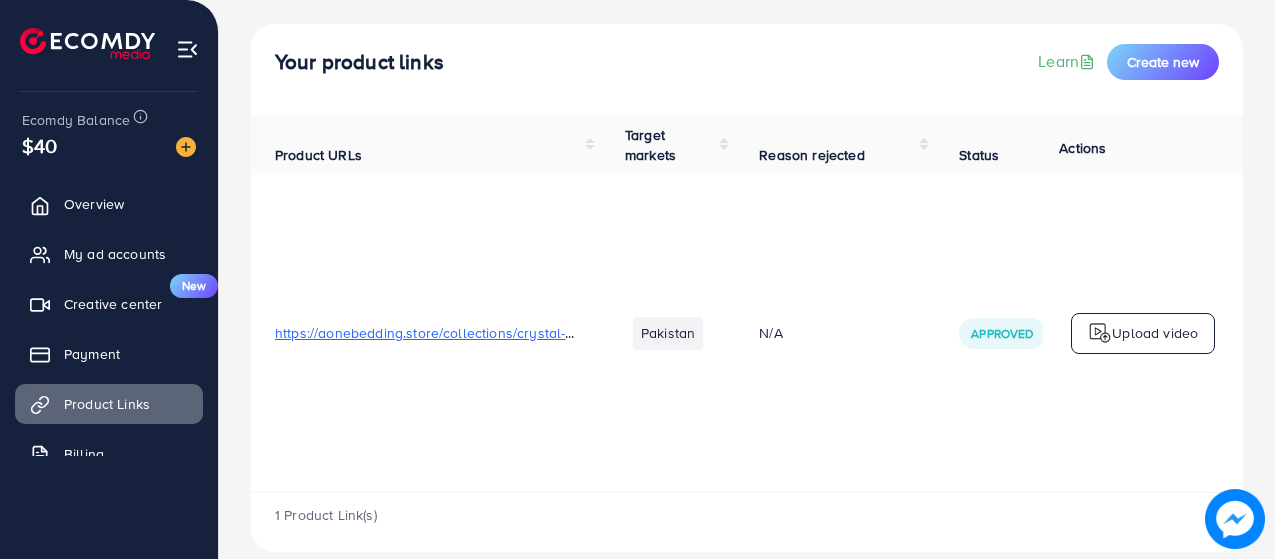 scroll, scrollTop: 130, scrollLeft: 0, axis: vertical 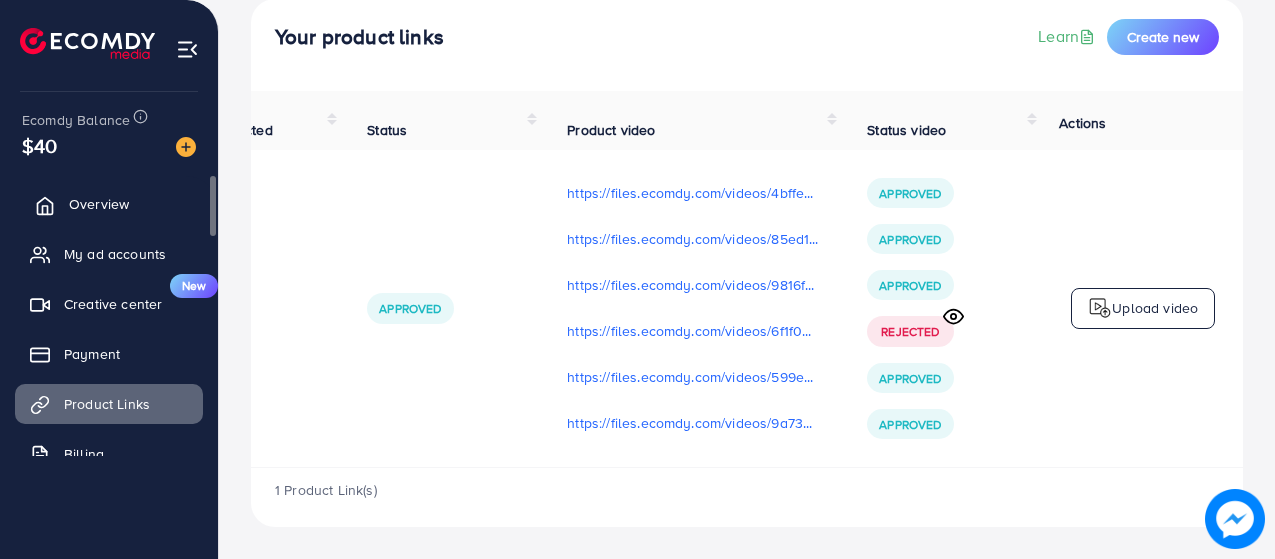 click on "Overview" at bounding box center [109, 204] 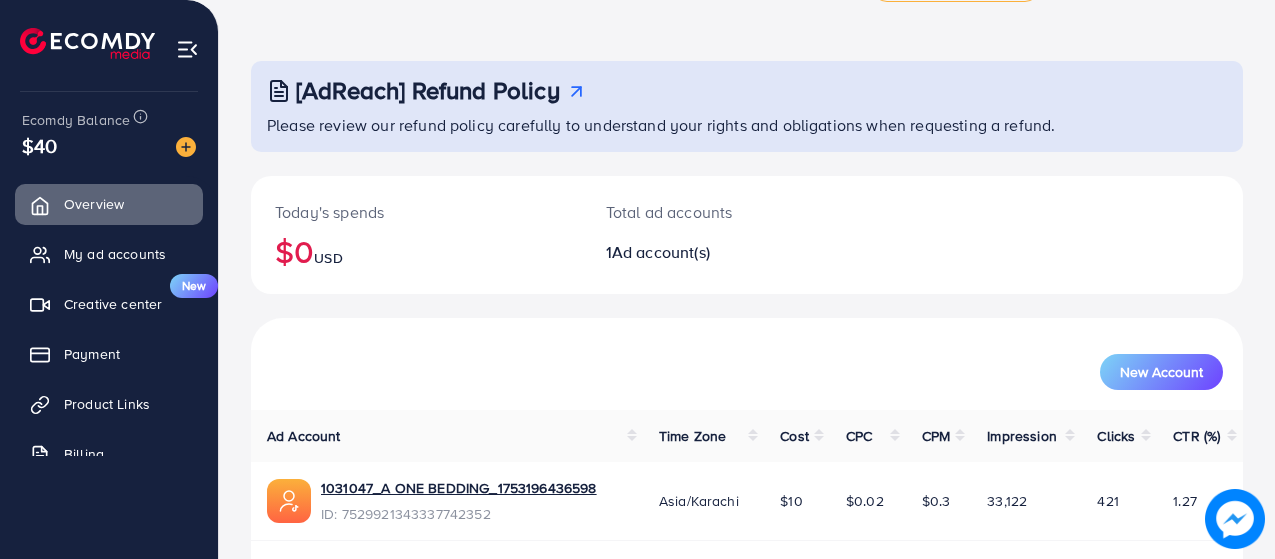scroll, scrollTop: 0, scrollLeft: 0, axis: both 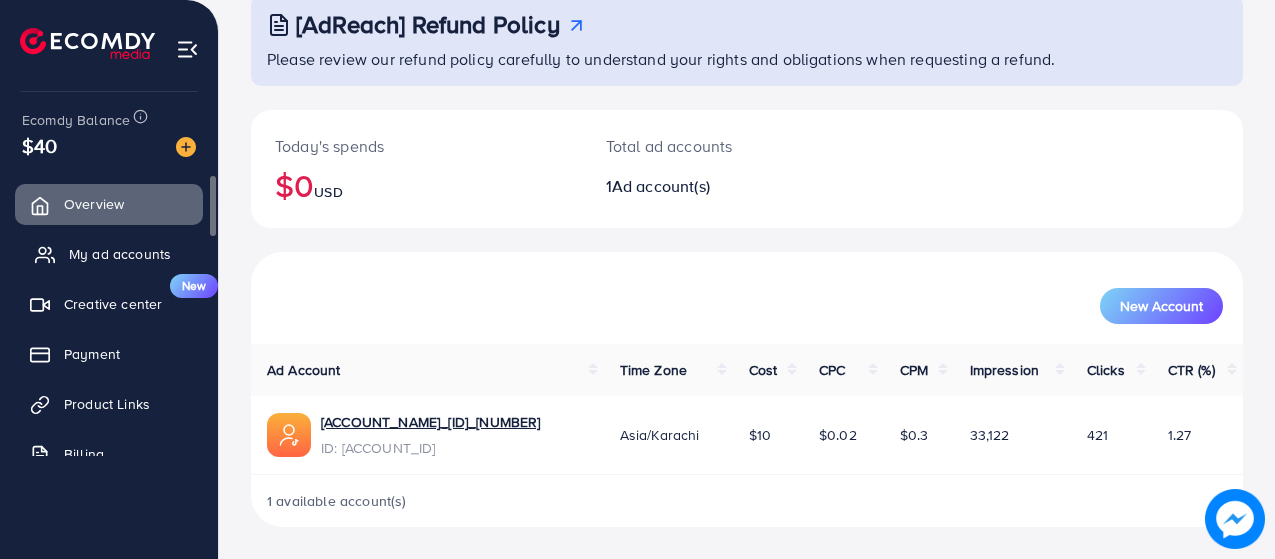 click on "My ad accounts" at bounding box center [109, 254] 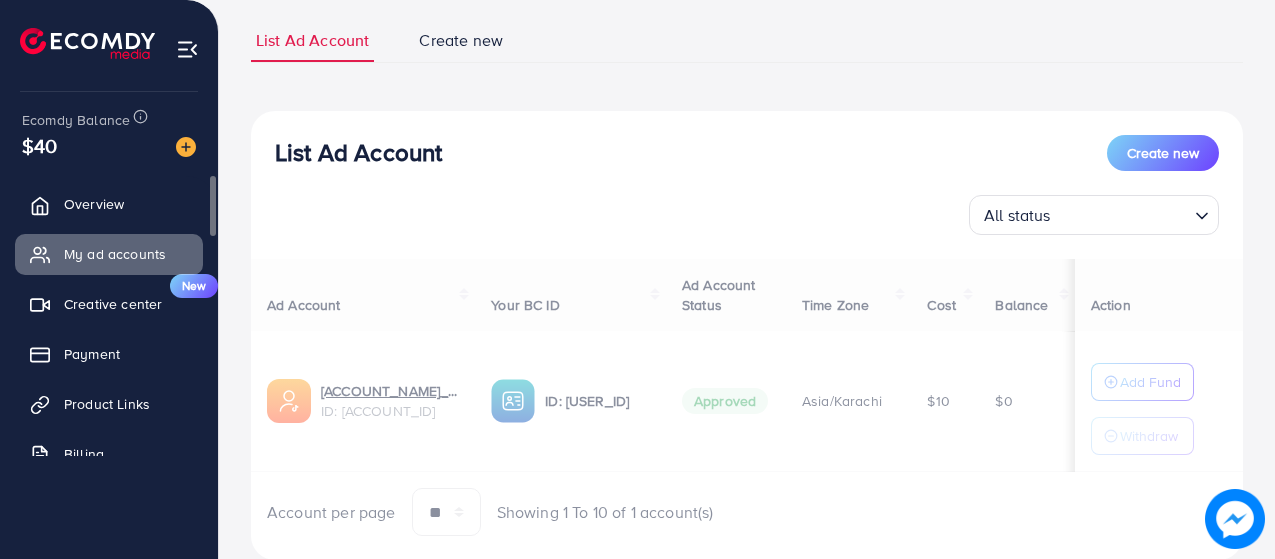 scroll, scrollTop: 0, scrollLeft: 0, axis: both 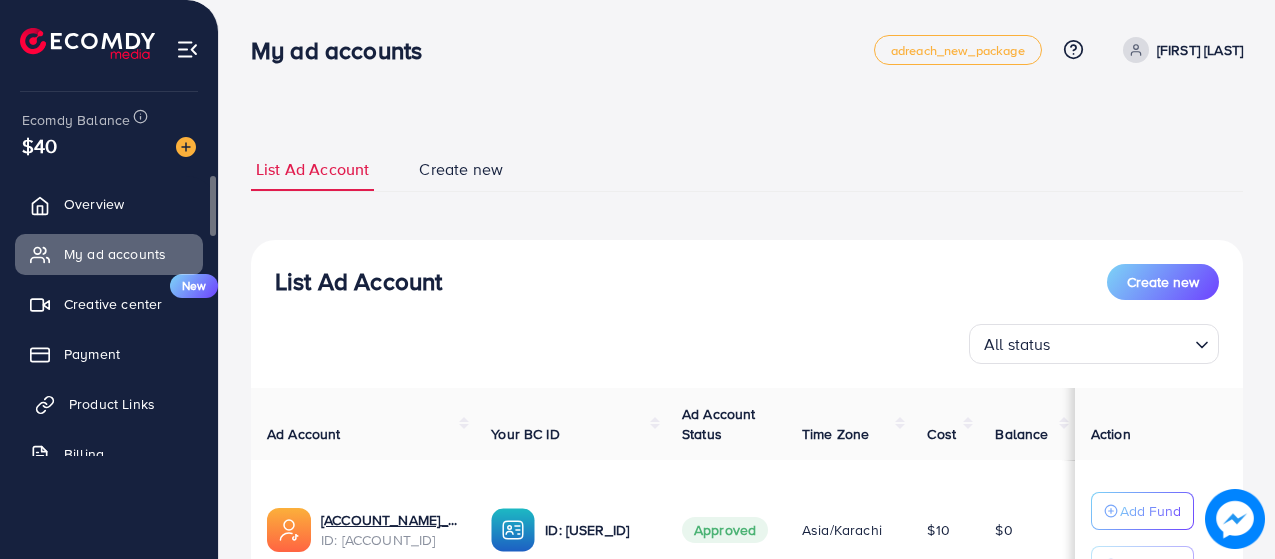 click on "Product Links" at bounding box center [112, 404] 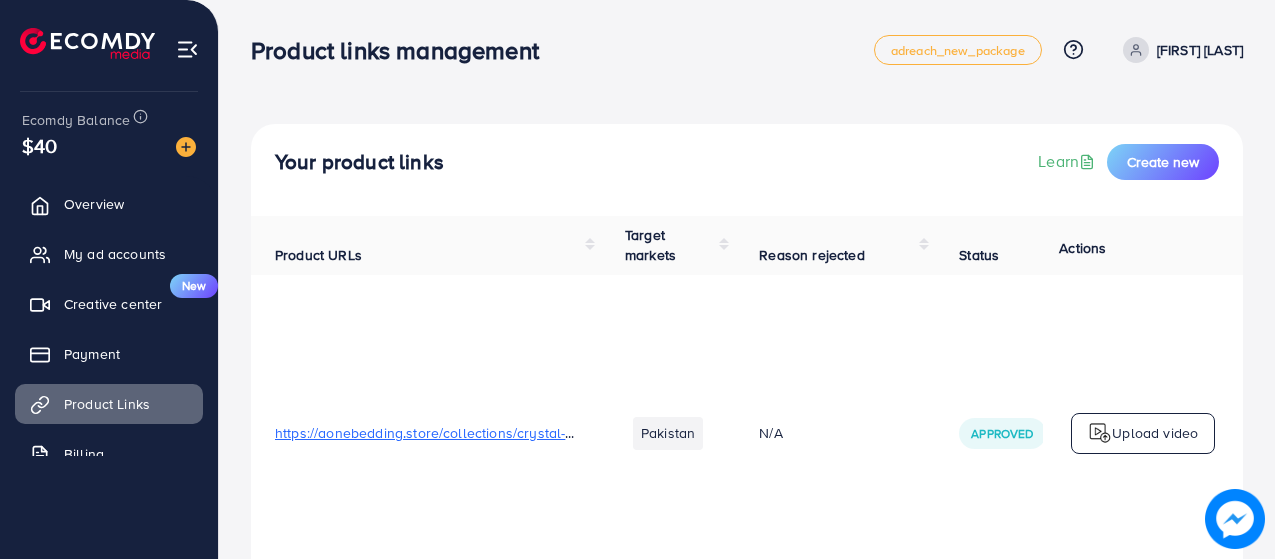 drag, startPoint x: 508, startPoint y: 440, endPoint x: 448, endPoint y: 489, distance: 77.46612 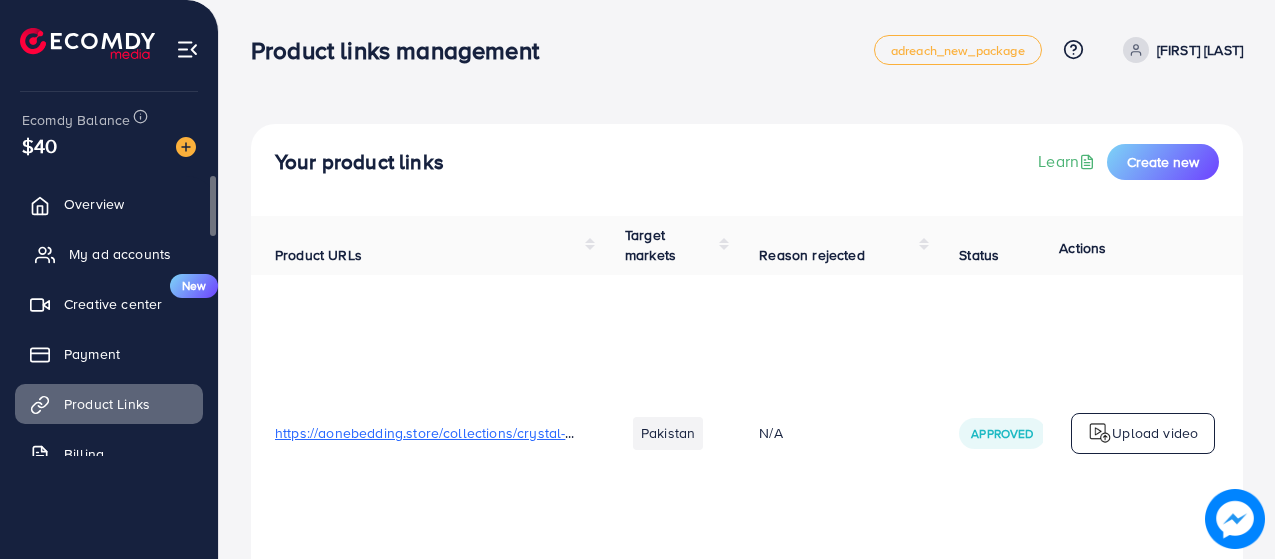 click on "My ad accounts" at bounding box center (120, 254) 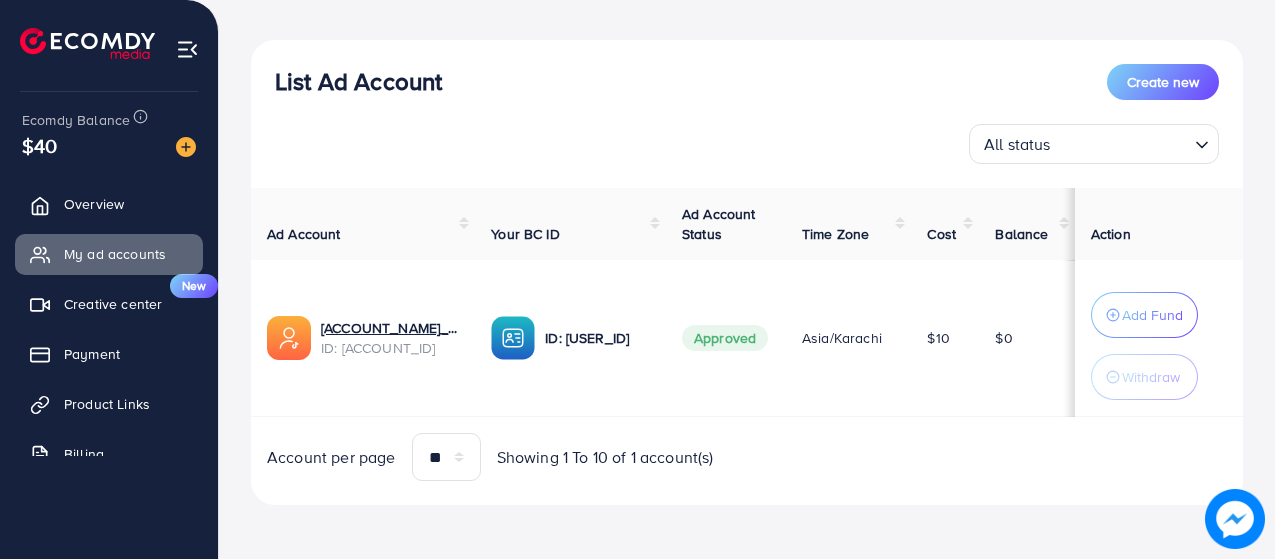 scroll, scrollTop: 202, scrollLeft: 0, axis: vertical 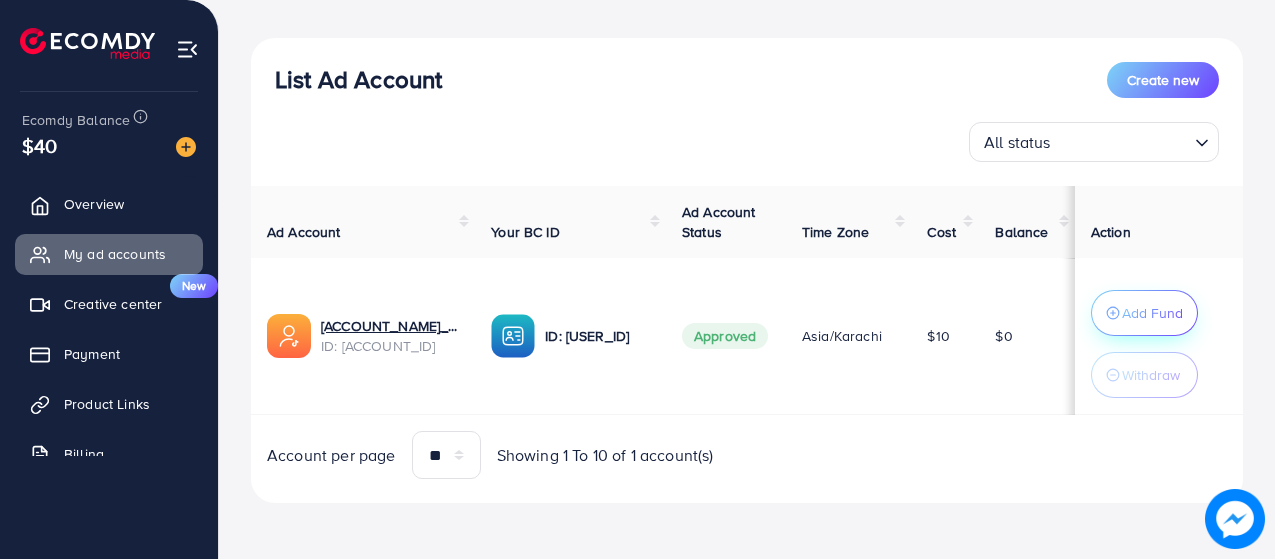 click on "Add Fund" at bounding box center (1152, 313) 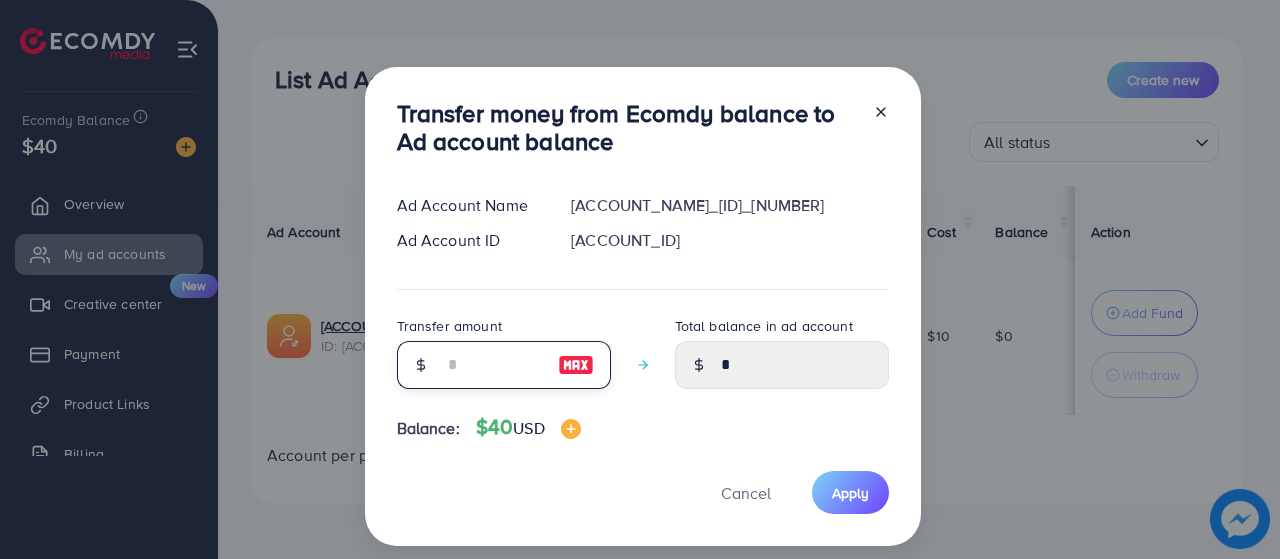 click at bounding box center [493, 365] 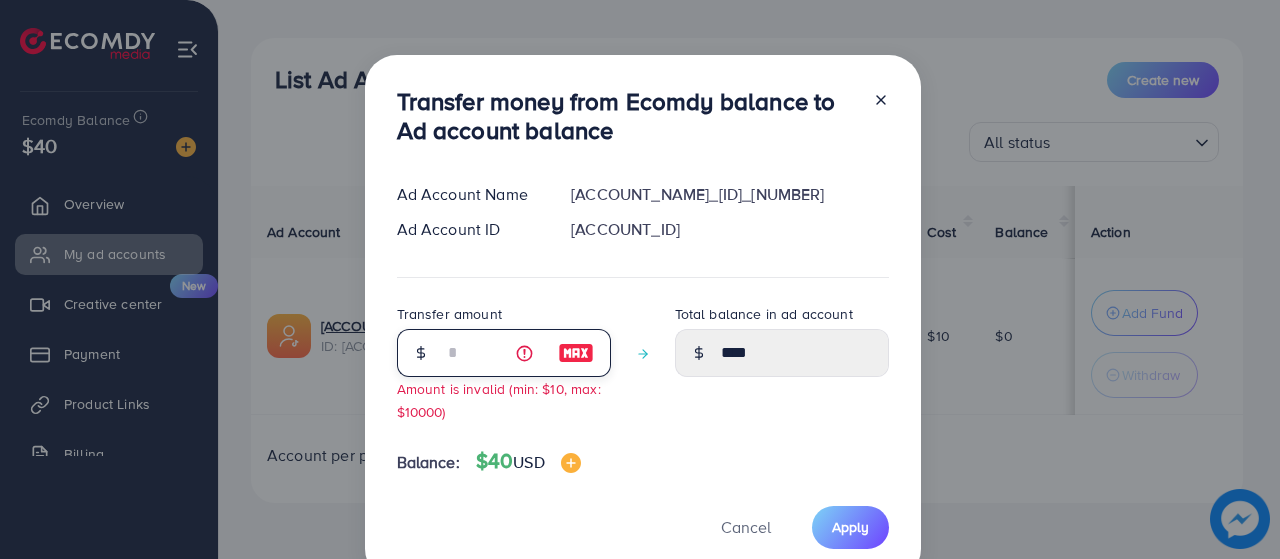 type on "**" 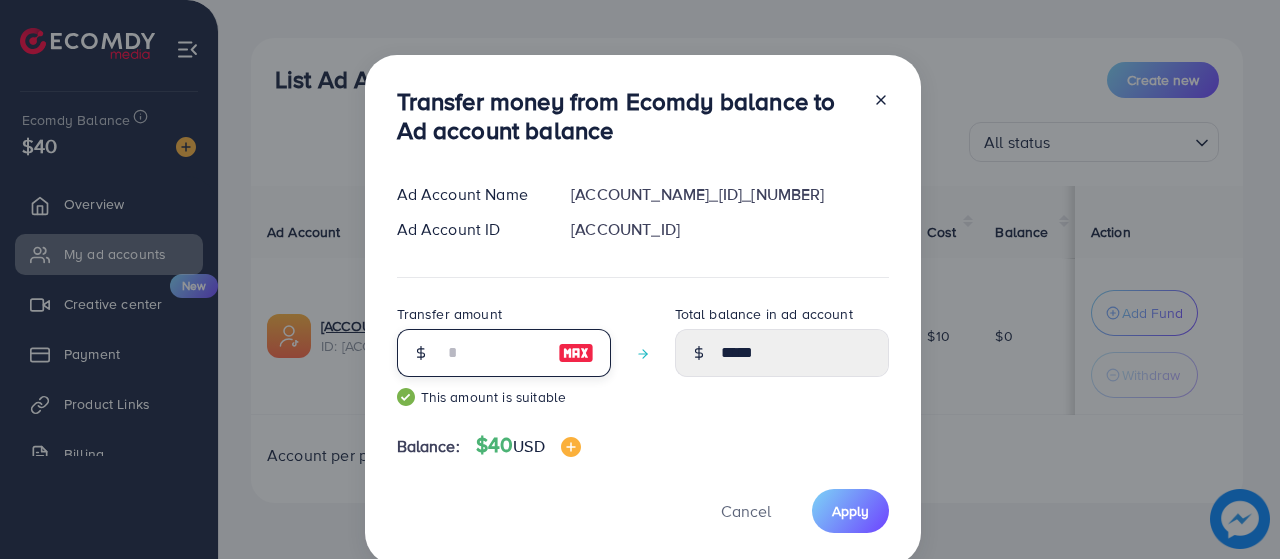 click on "**" at bounding box center [493, 353] 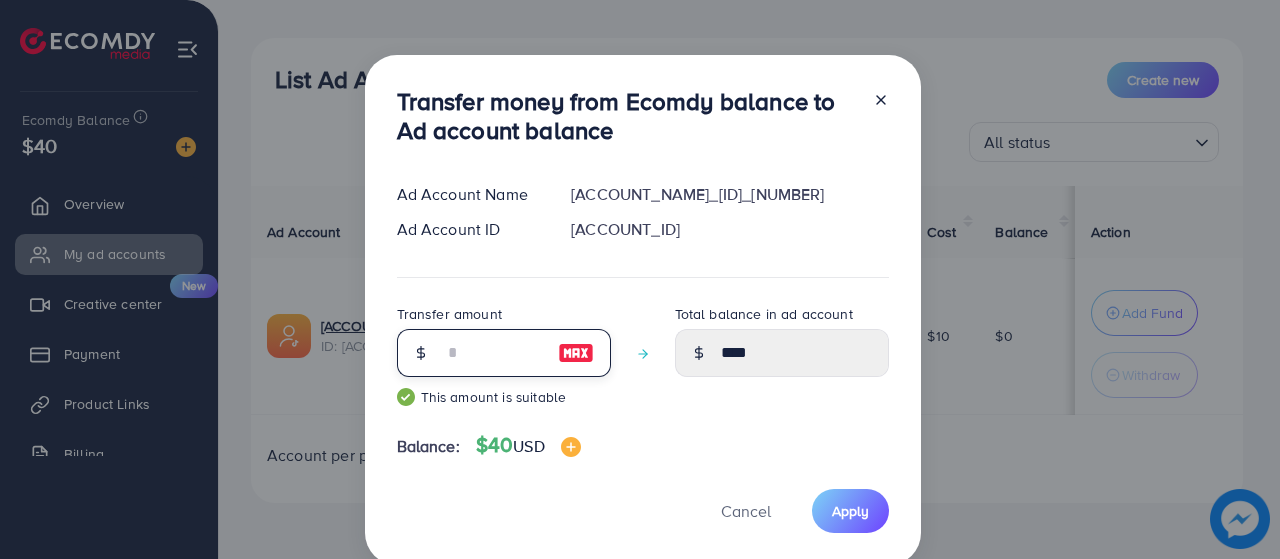 type 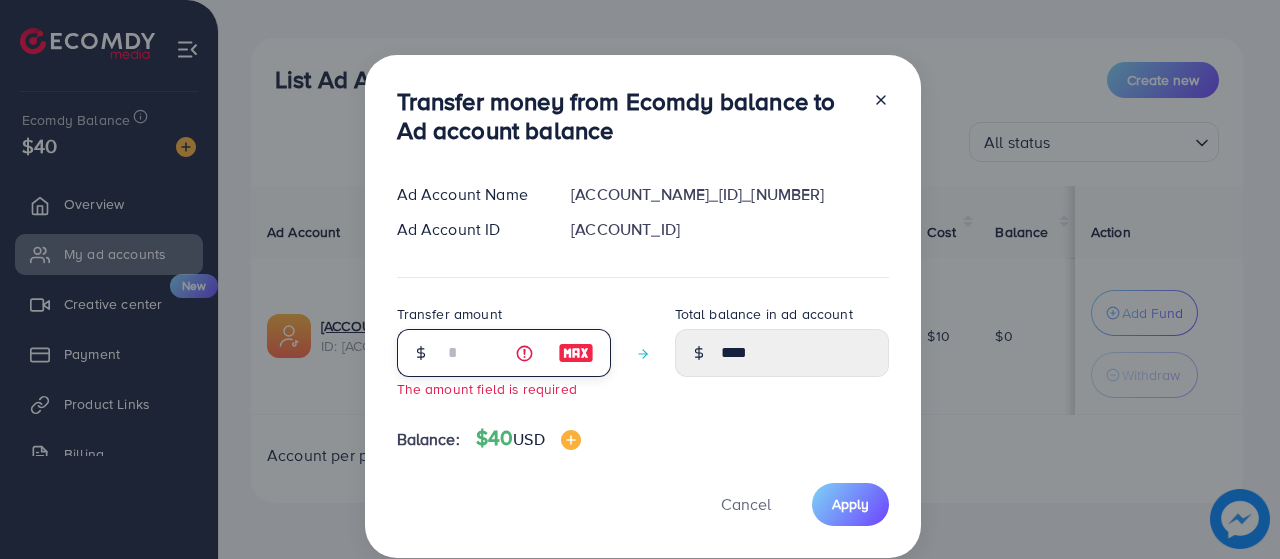 type on "****" 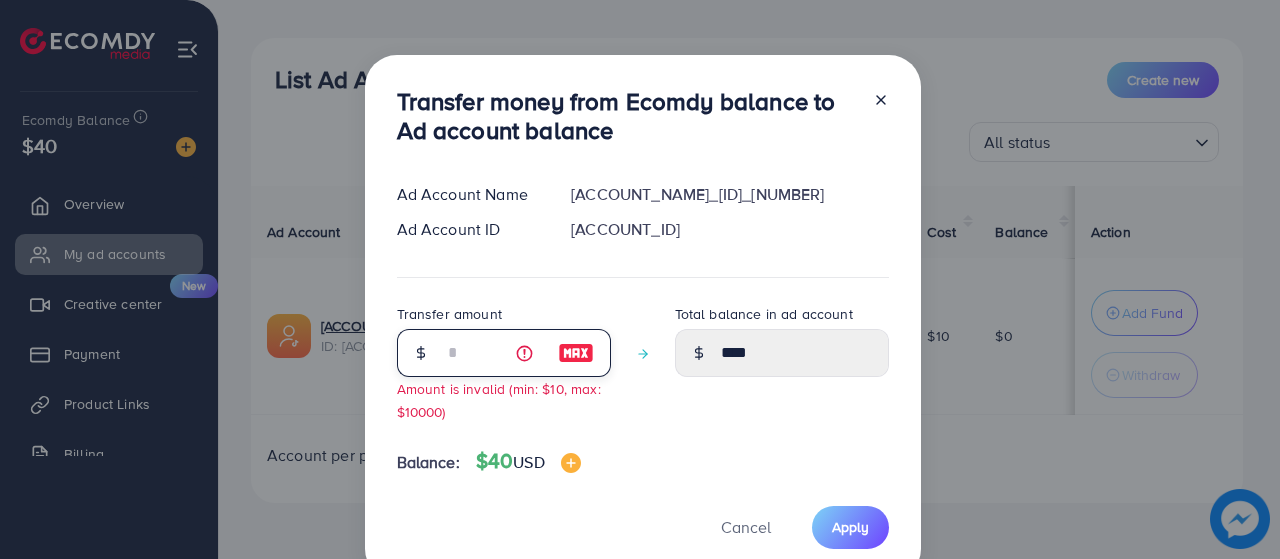 type on "****" 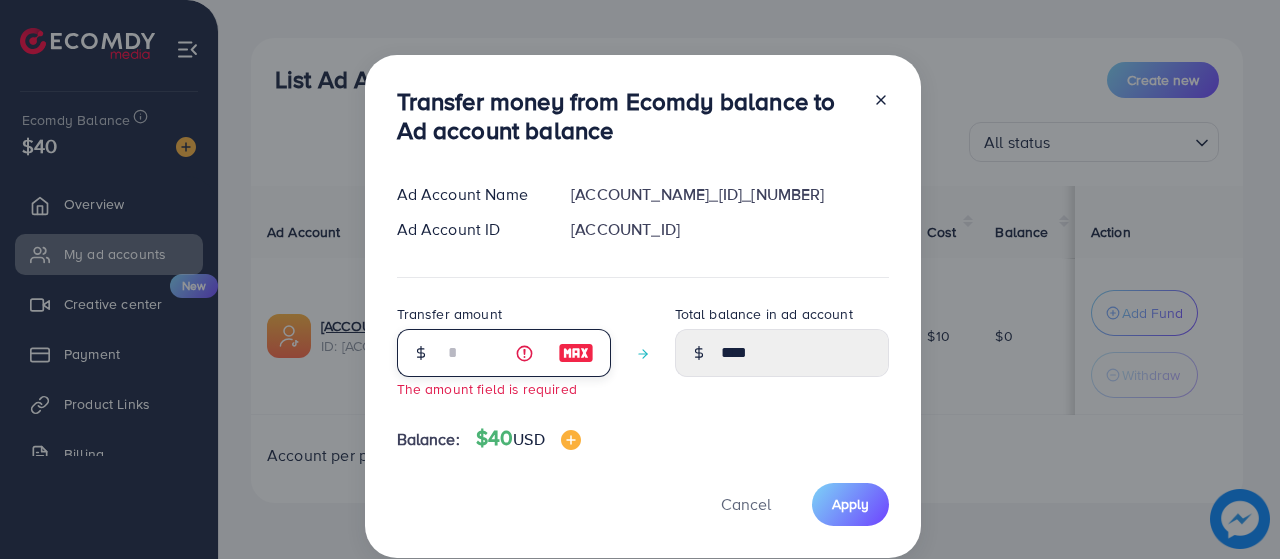 type on "*" 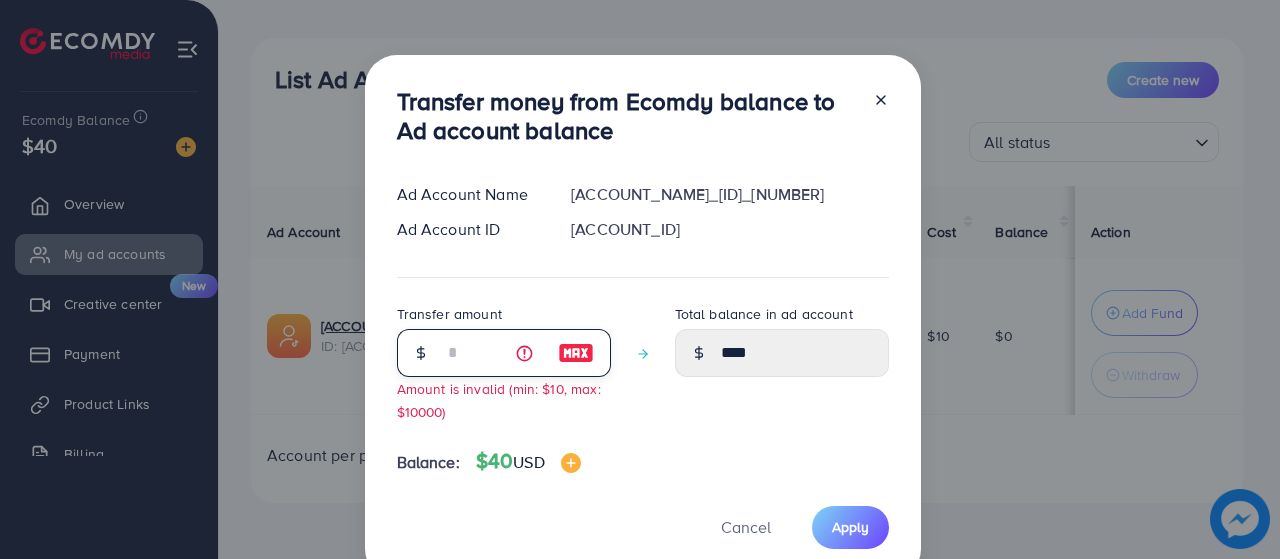 type on "****" 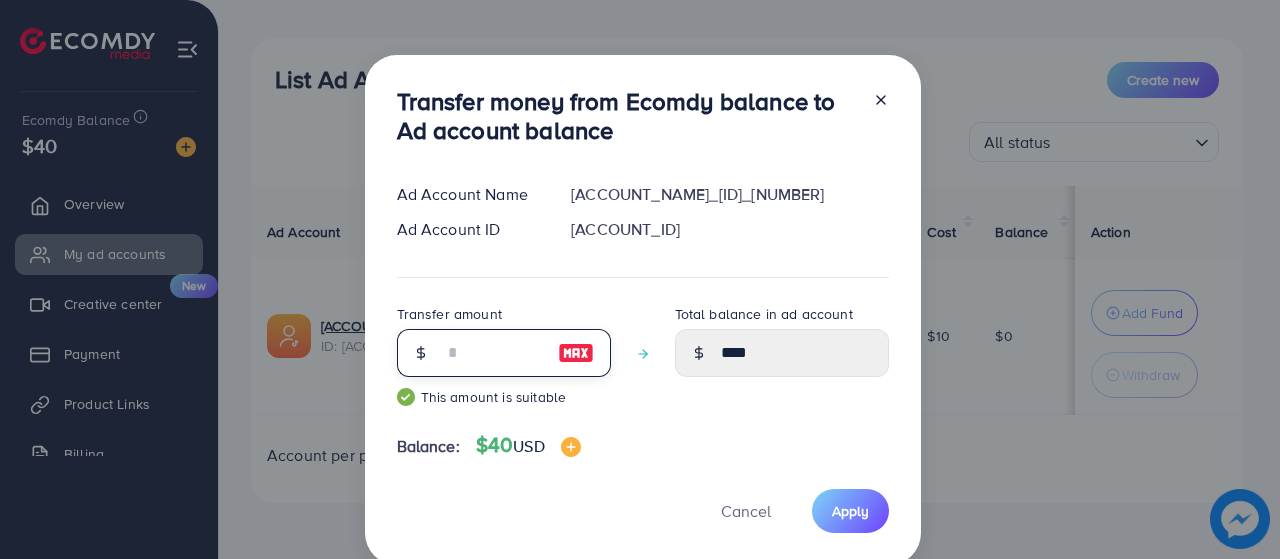 type on "*****" 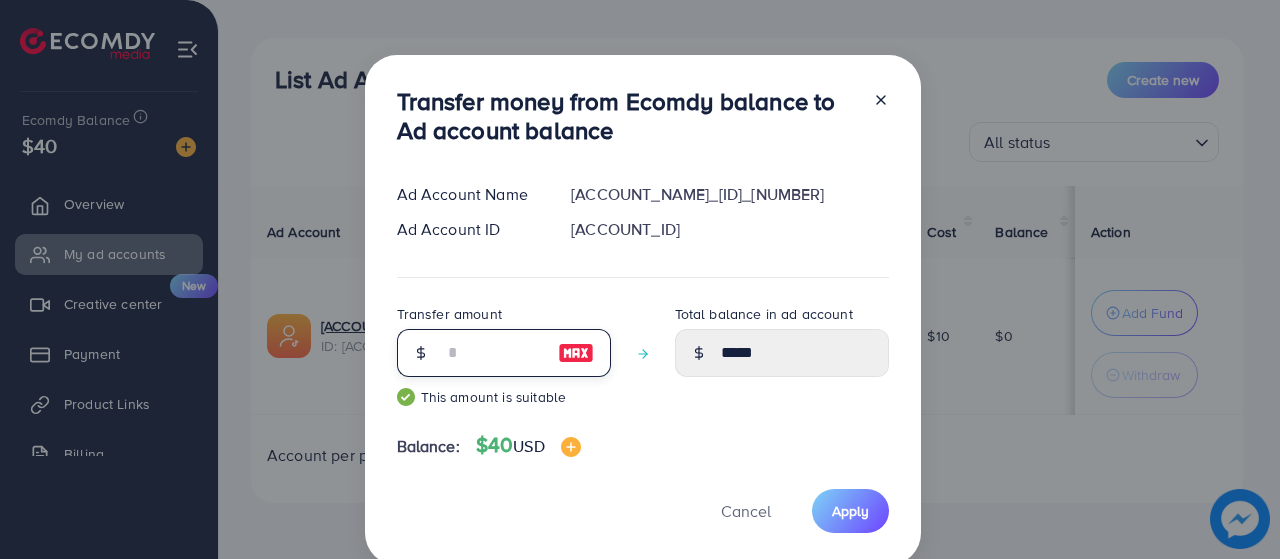 type on "*" 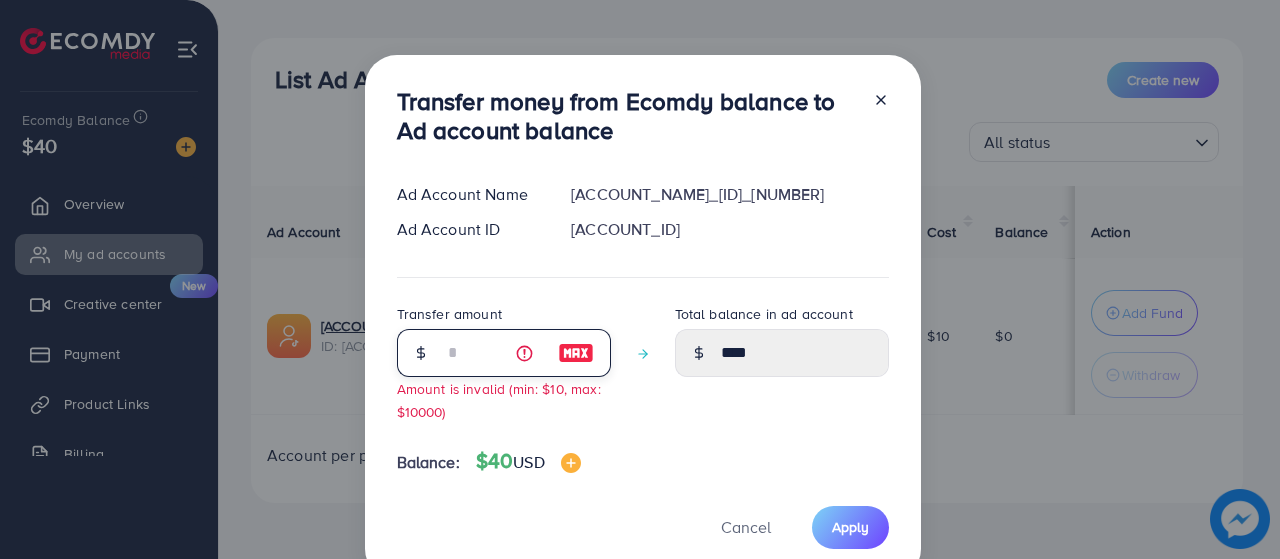 type on "**" 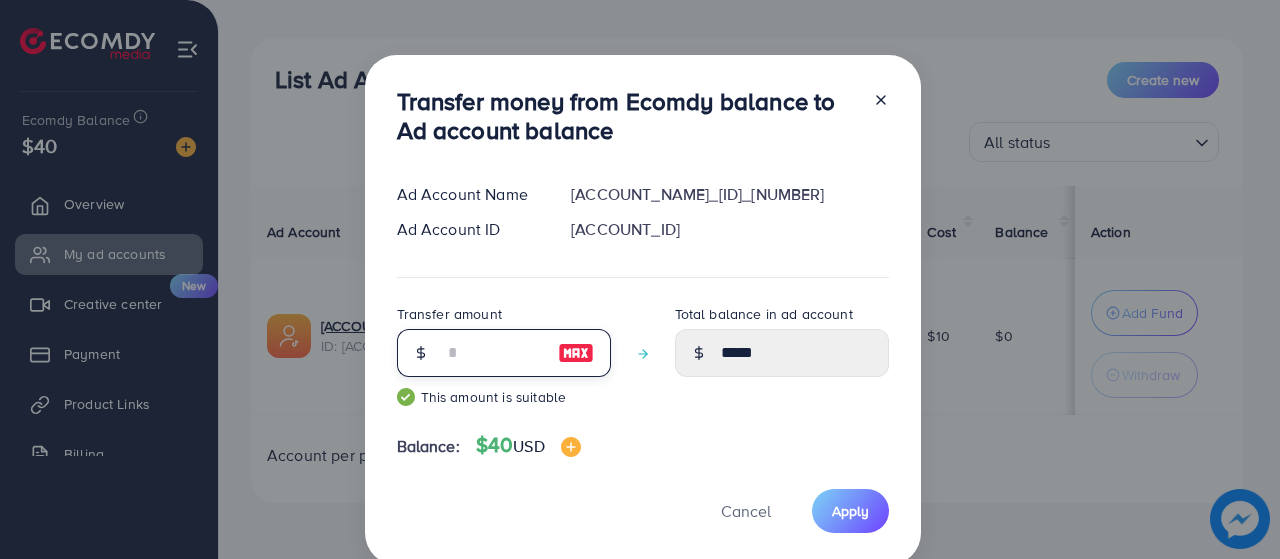 type on "**" 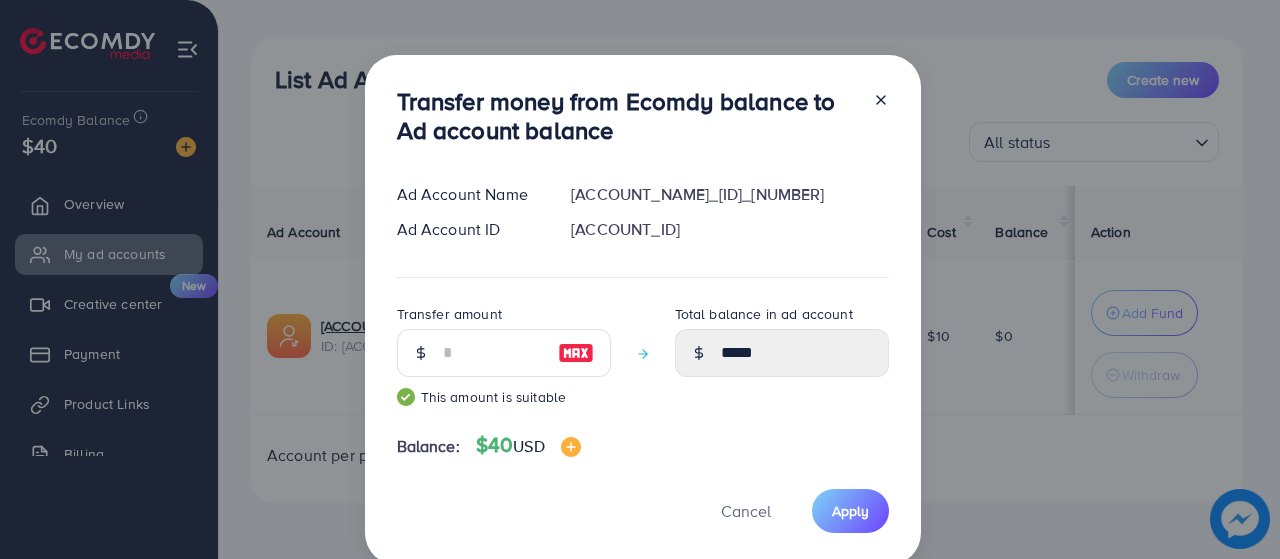click on "Transfer money from Ecomdy balance to Ad account balance   Ad Account Name   [ACCOUNT_NAME]_[ID]_[NUMBER]   Ad Account ID   [ACCOUNT_ID]   Transfer amount  **  This amount is suitable   Total balance in ad account  ***** Balance:  $40  USD   Cancel   Apply" at bounding box center [643, 310] 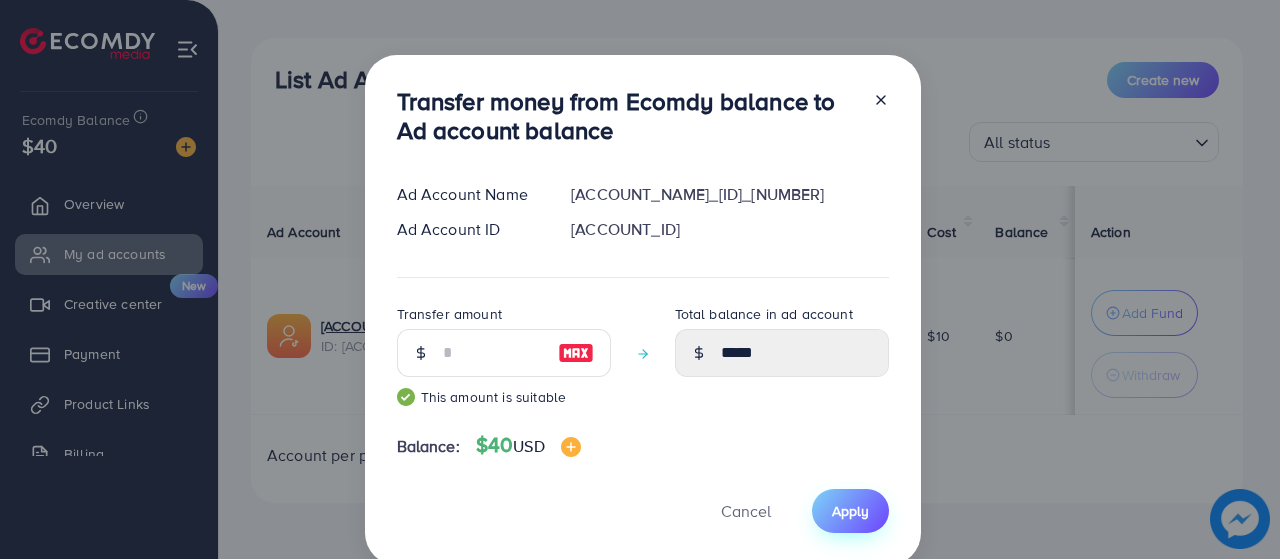 click on "Apply" at bounding box center [850, 511] 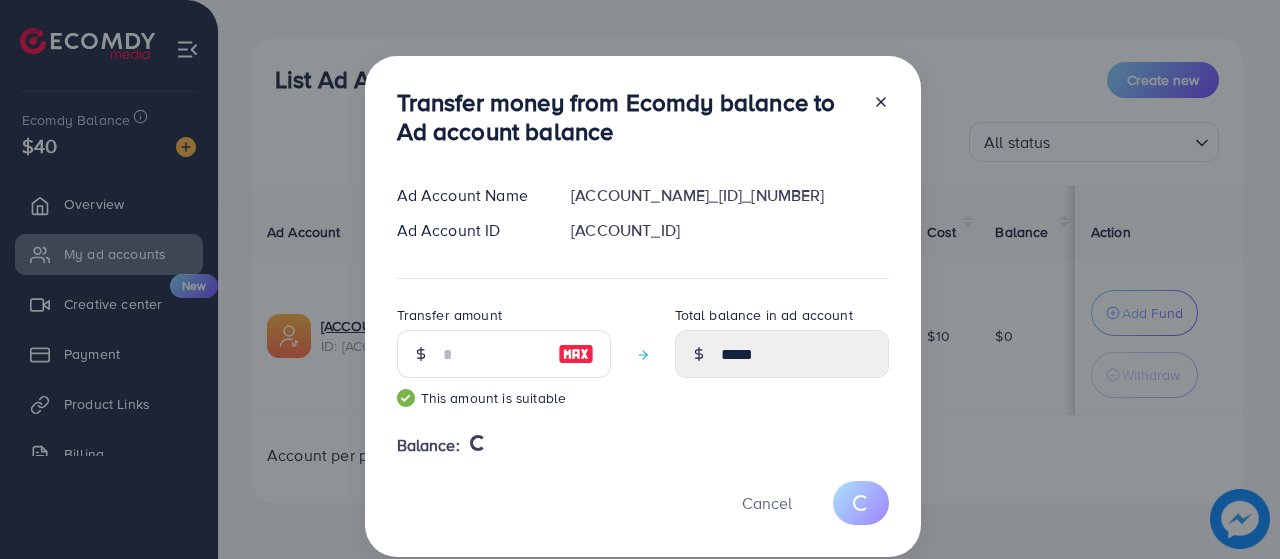 type 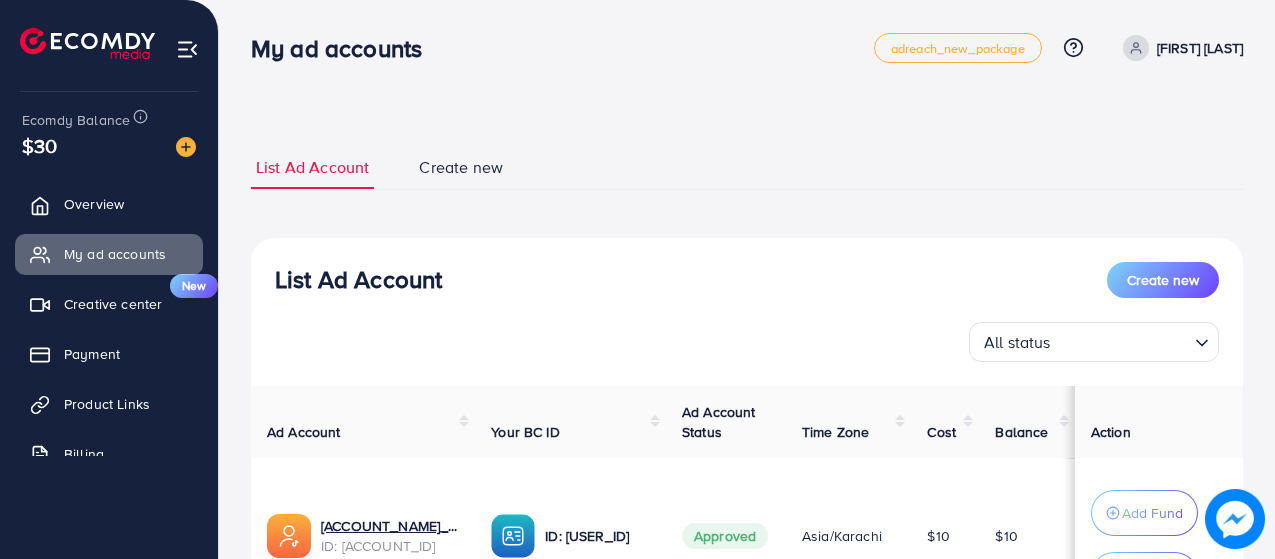 scroll, scrollTop: 0, scrollLeft: 0, axis: both 